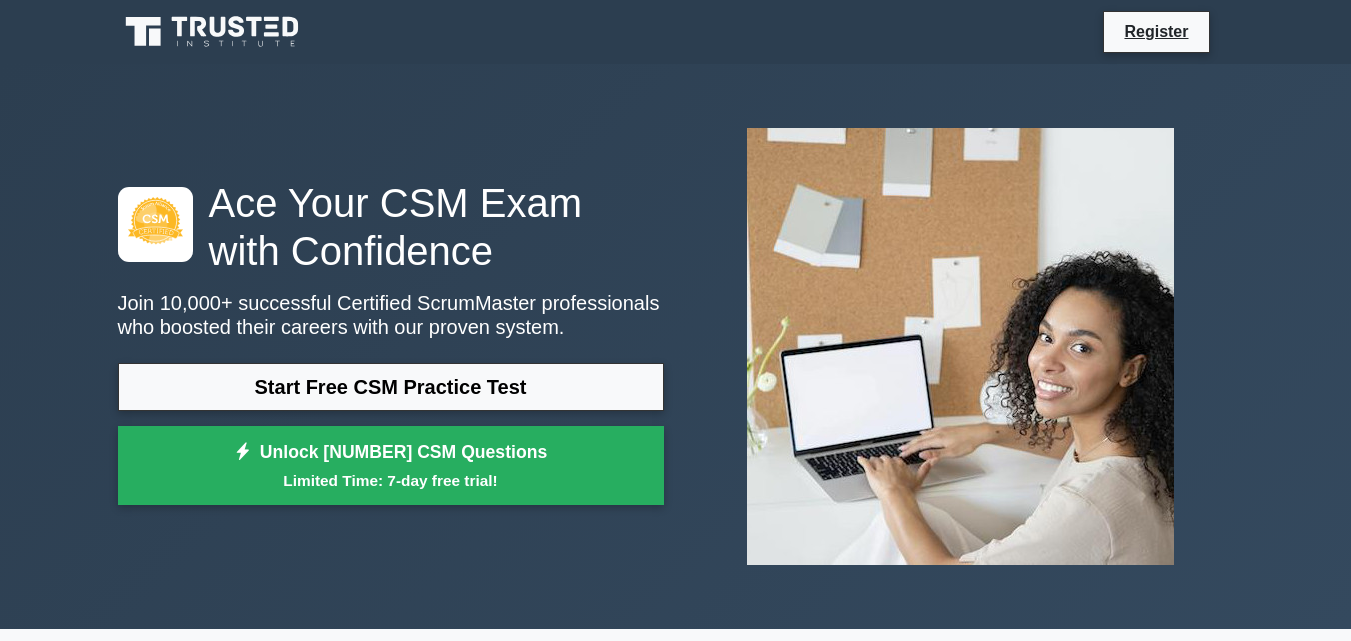 scroll, scrollTop: 0, scrollLeft: 0, axis: both 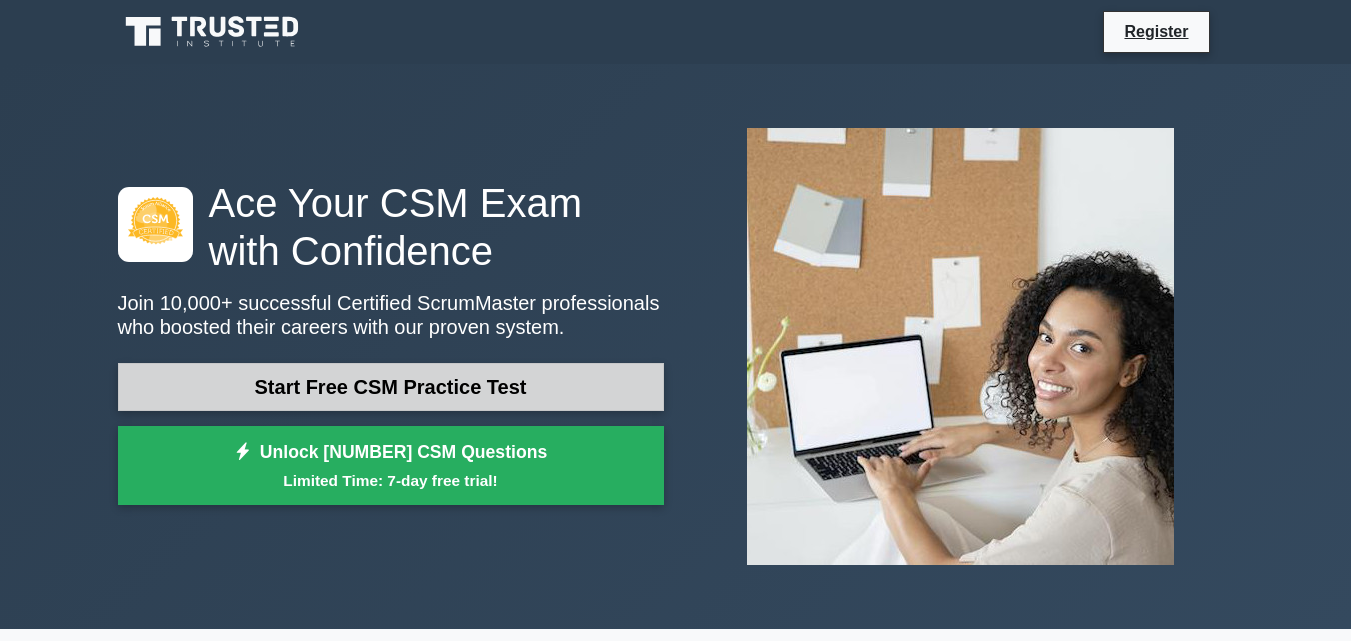 click on "Start Free CSM Practice Test" at bounding box center (391, 387) 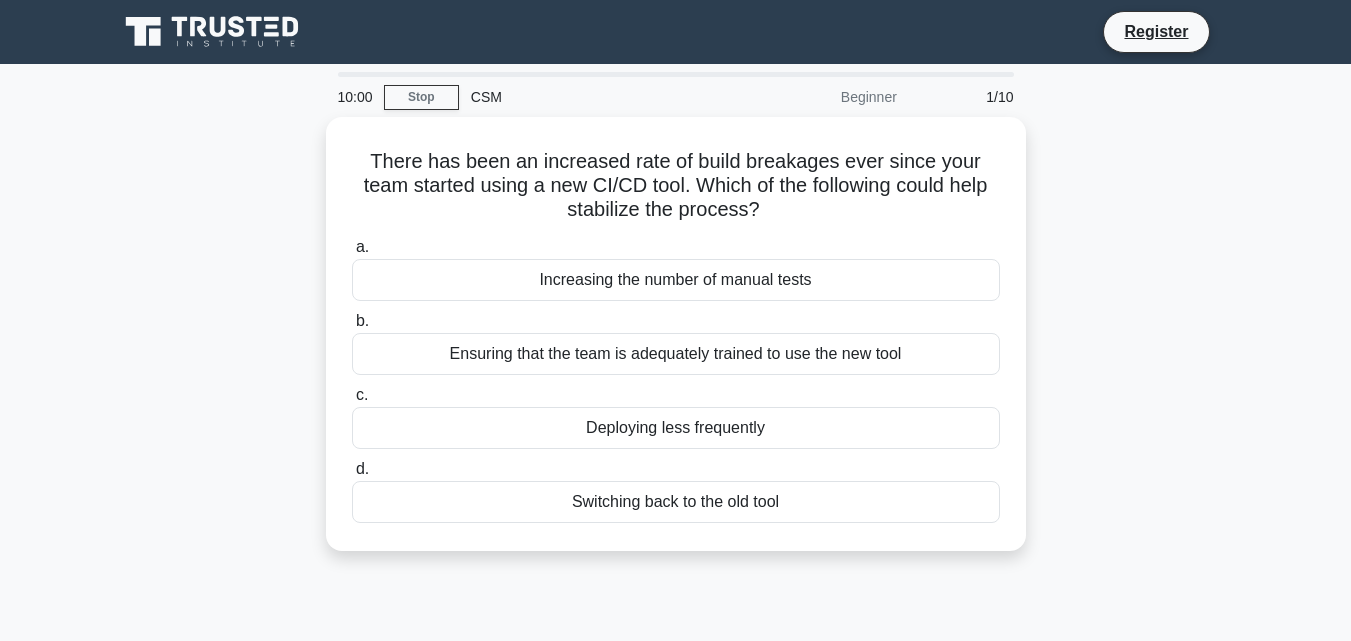 scroll, scrollTop: 0, scrollLeft: 0, axis: both 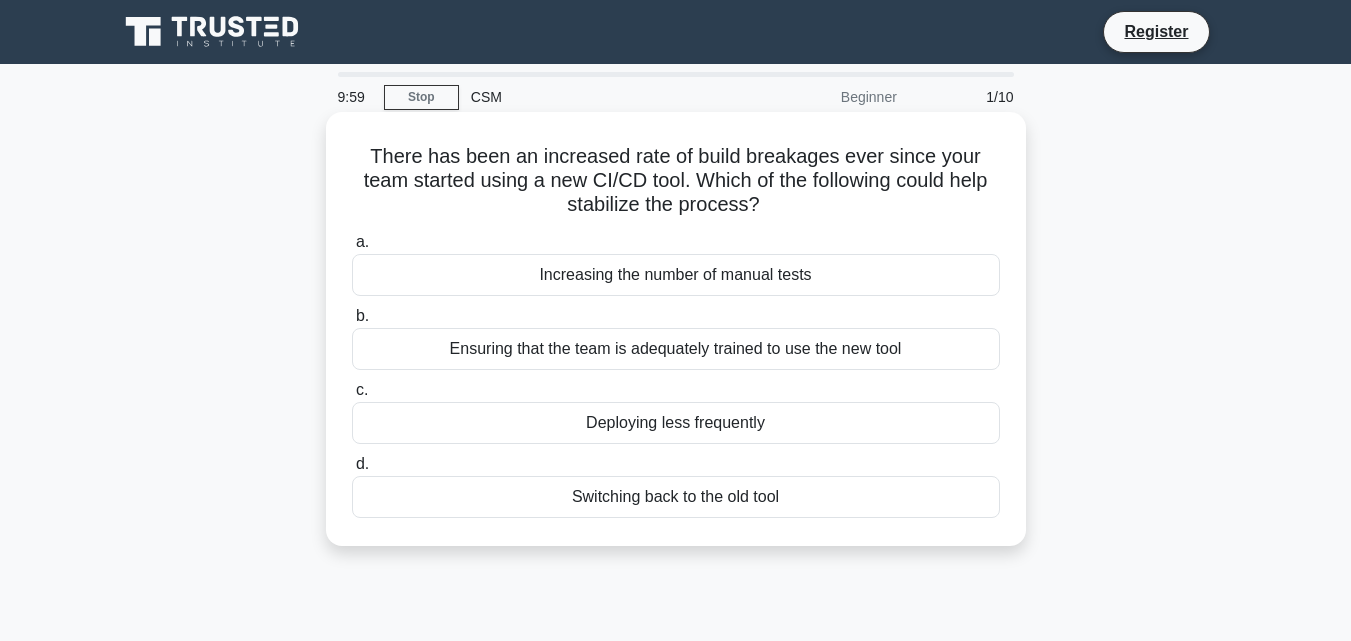 click on "Deploying less frequently" at bounding box center [676, 423] 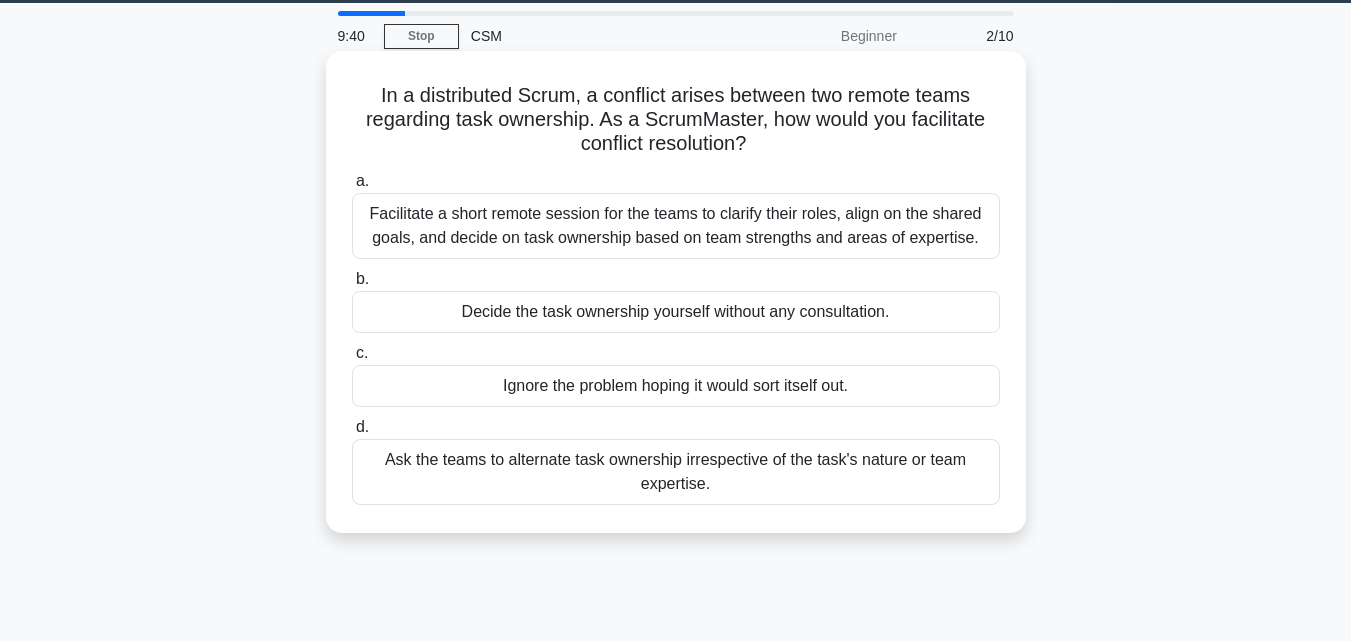 scroll, scrollTop: 63, scrollLeft: 0, axis: vertical 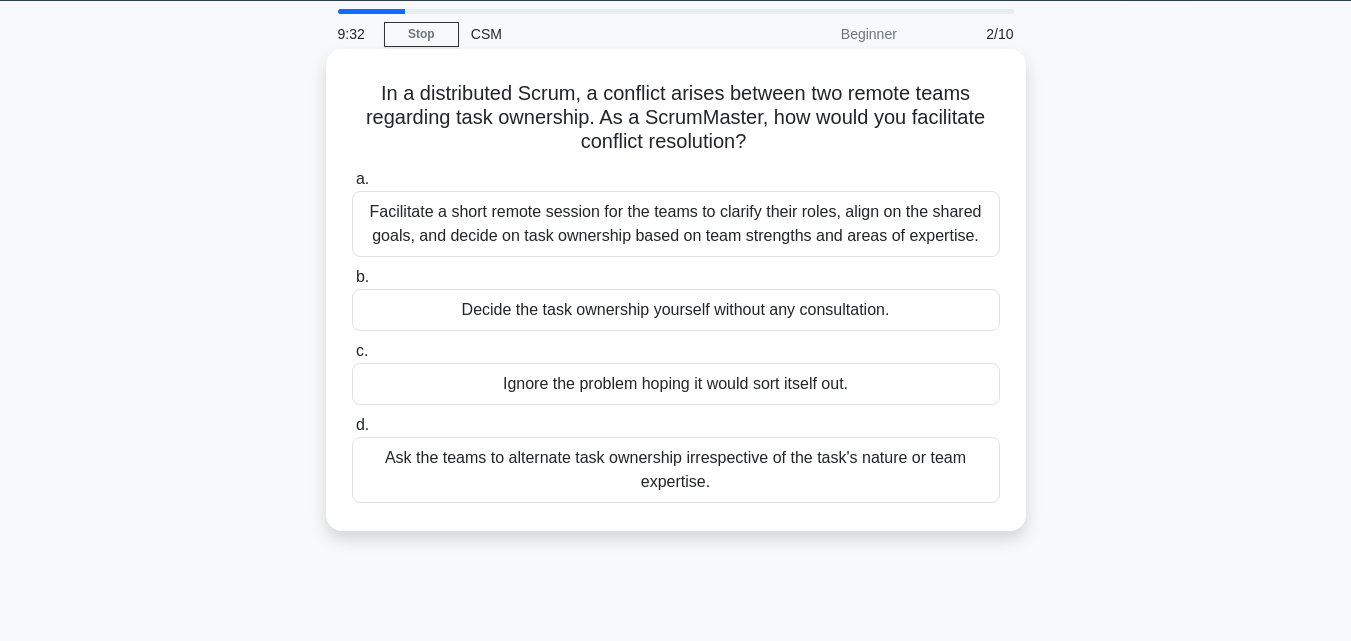 click on "Facilitate a short remote session for the teams to clarify their roles, align on the shared goals, and decide on task ownership based on team strengths and areas of expertise." at bounding box center (676, 224) 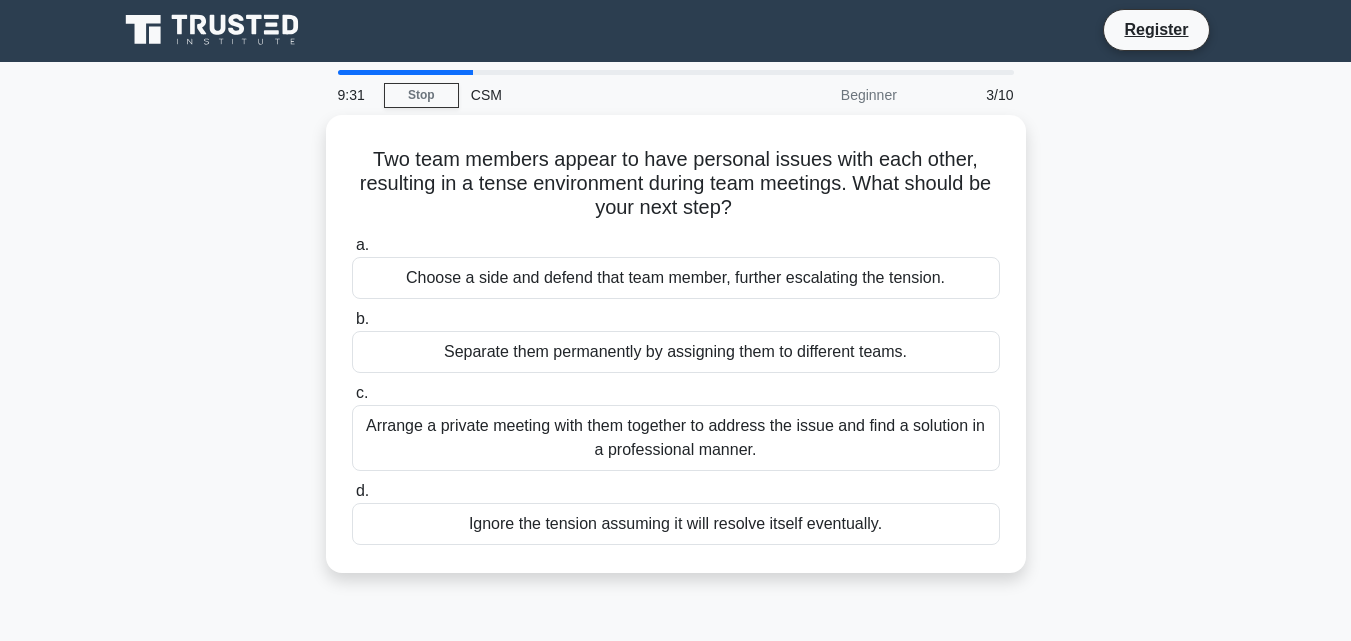 scroll, scrollTop: 0, scrollLeft: 0, axis: both 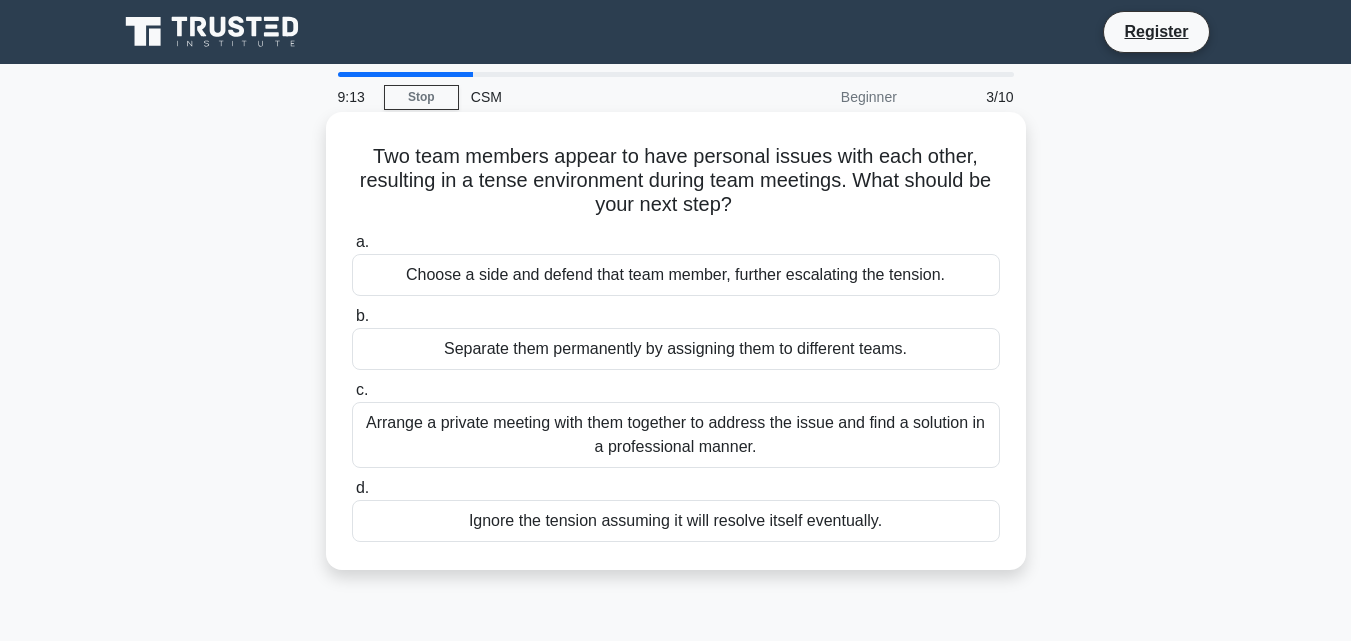 click on "Arrange a private meeting with them together to address the issue and find a solution in a professional manner." at bounding box center [676, 435] 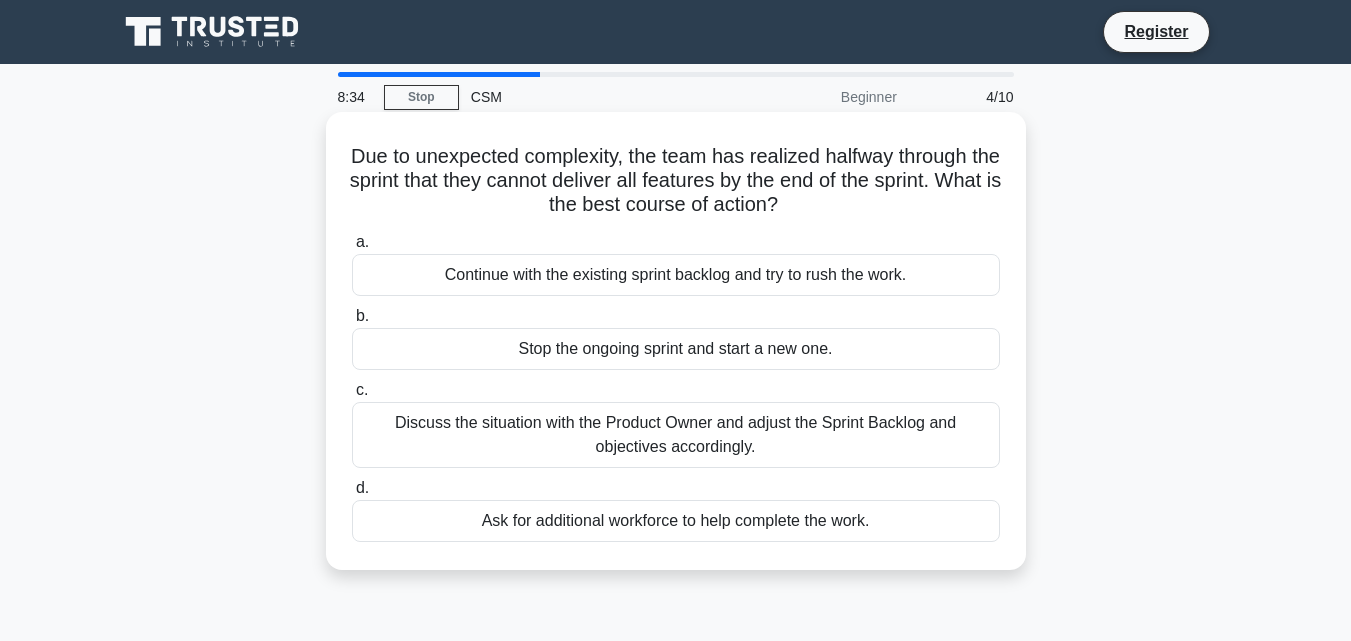 click on "Discuss the situation with the Product Owner and adjust the Sprint Backlog and objectives accordingly." at bounding box center (676, 435) 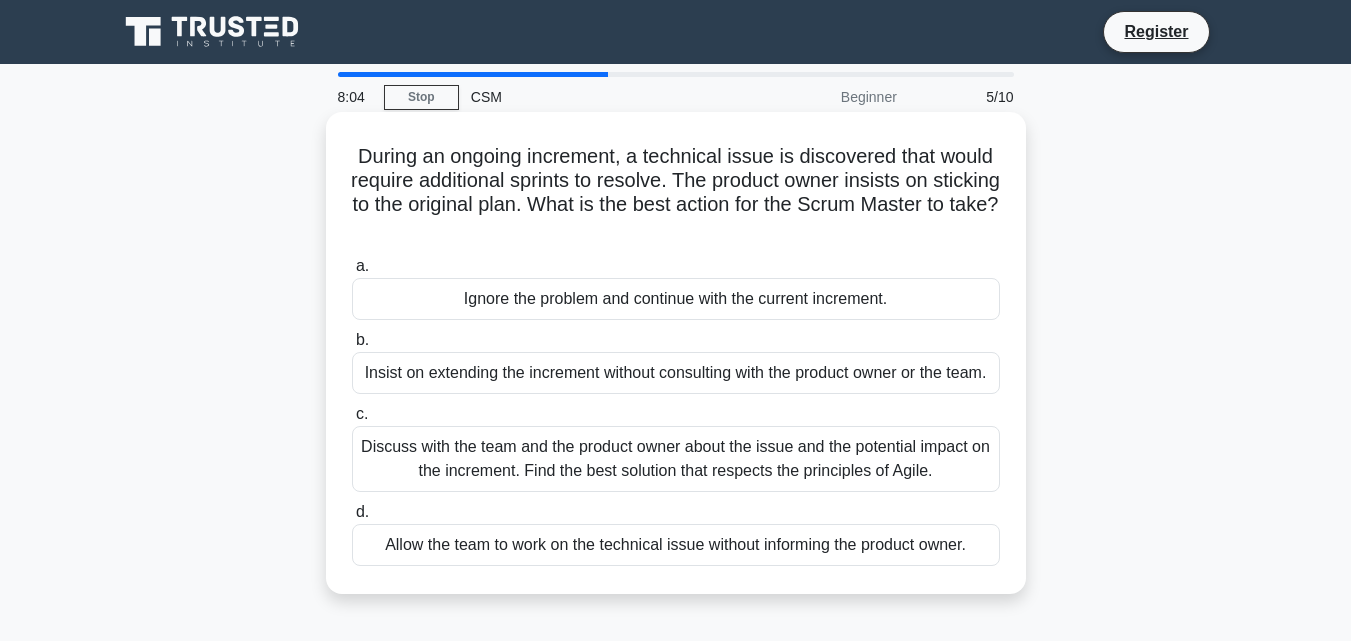 click on "Discuss with the team and the product owner about the issue and the potential impact on the increment. Find the best solution that respects the principles of Agile." at bounding box center (676, 459) 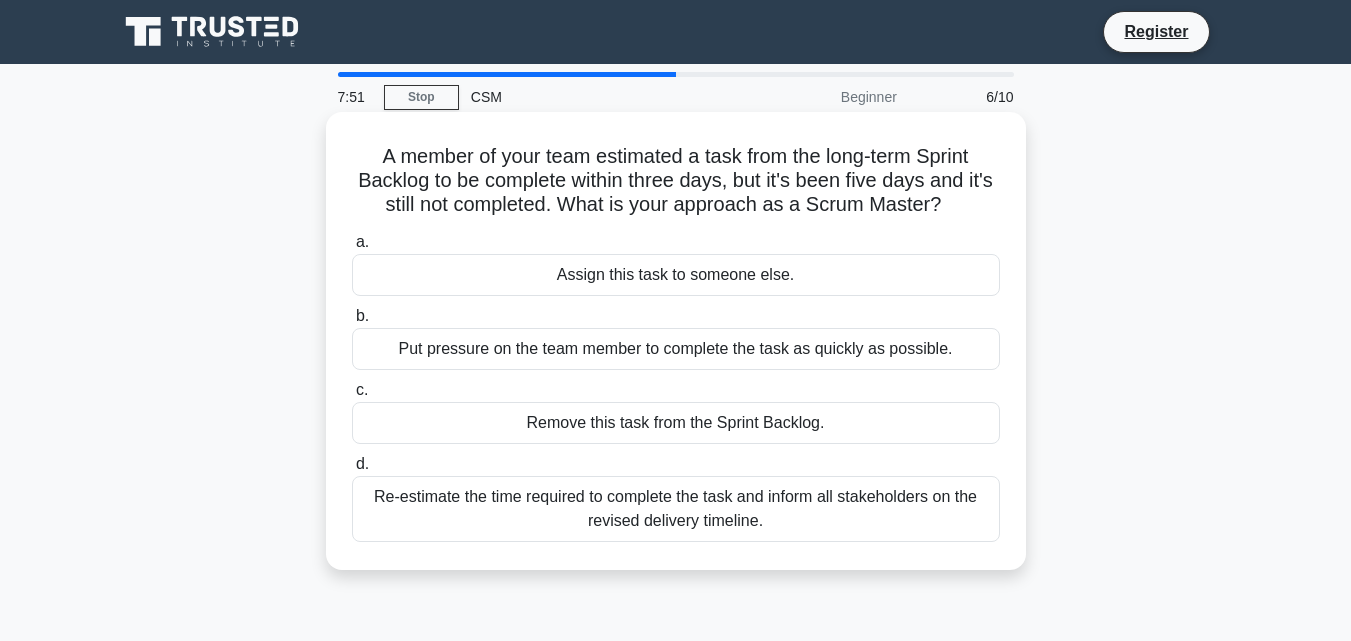 click on "Re-estimate the time required to complete the task and inform all stakeholders on the revised delivery timeline." at bounding box center [676, 509] 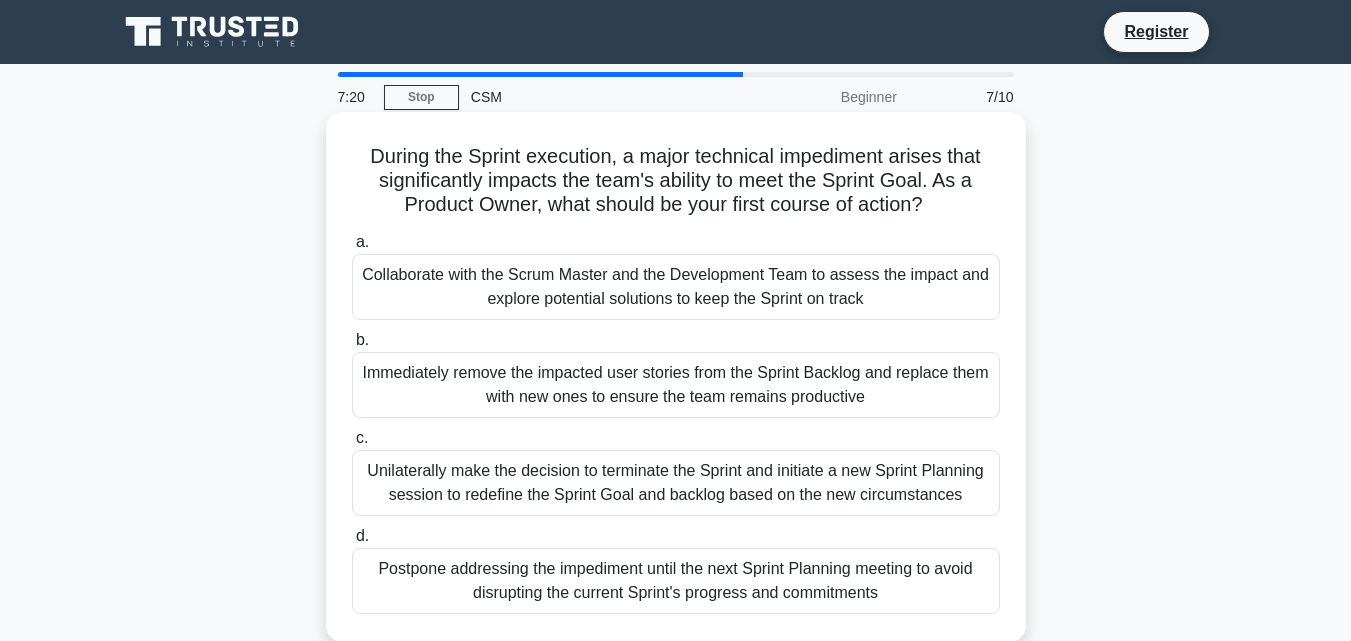 click on "Collaborate with the Scrum Master and the Development Team to assess the impact and explore potential solutions to keep the Sprint on track" at bounding box center (676, 287) 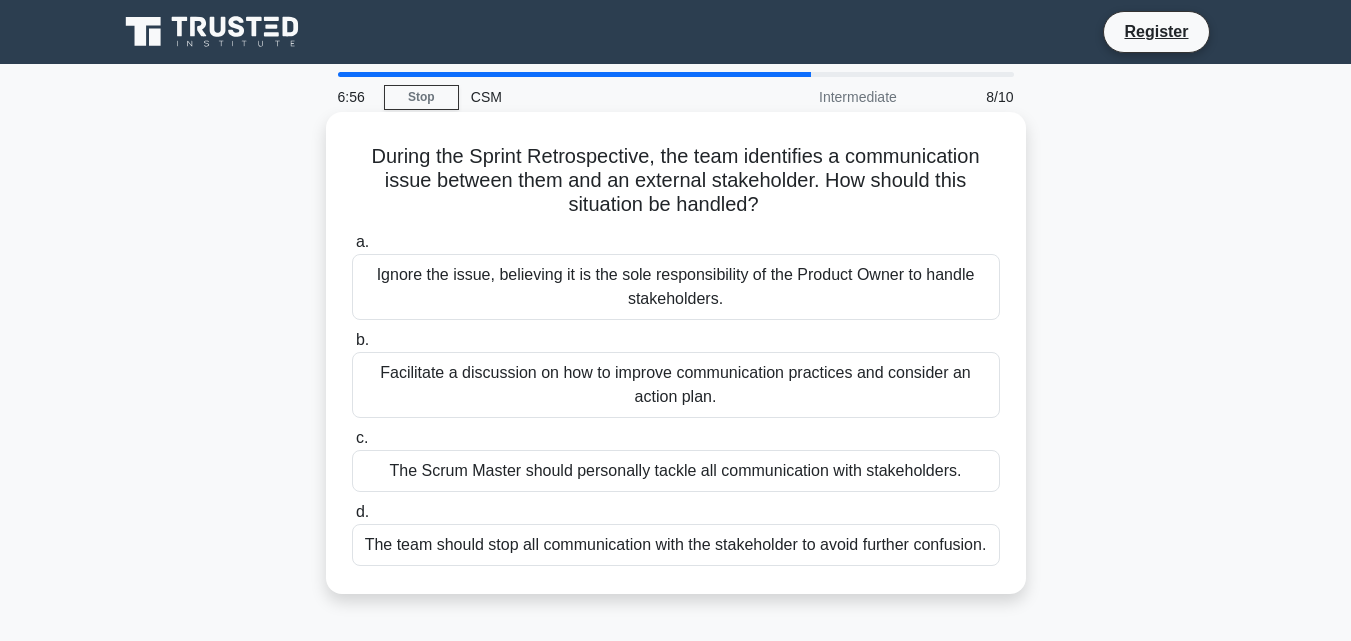 click on "Facilitate a discussion on how to improve communication practices and consider an action plan." at bounding box center [676, 385] 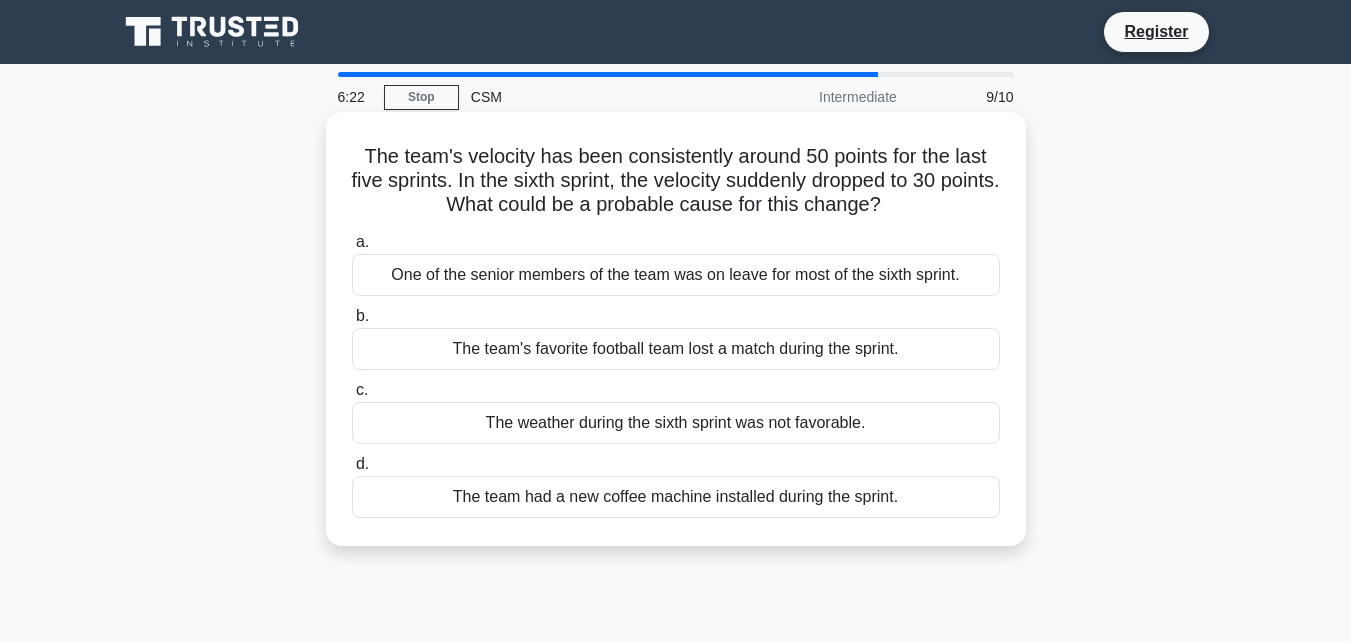 click on "The weather during the sixth sprint was not favorable." at bounding box center [676, 423] 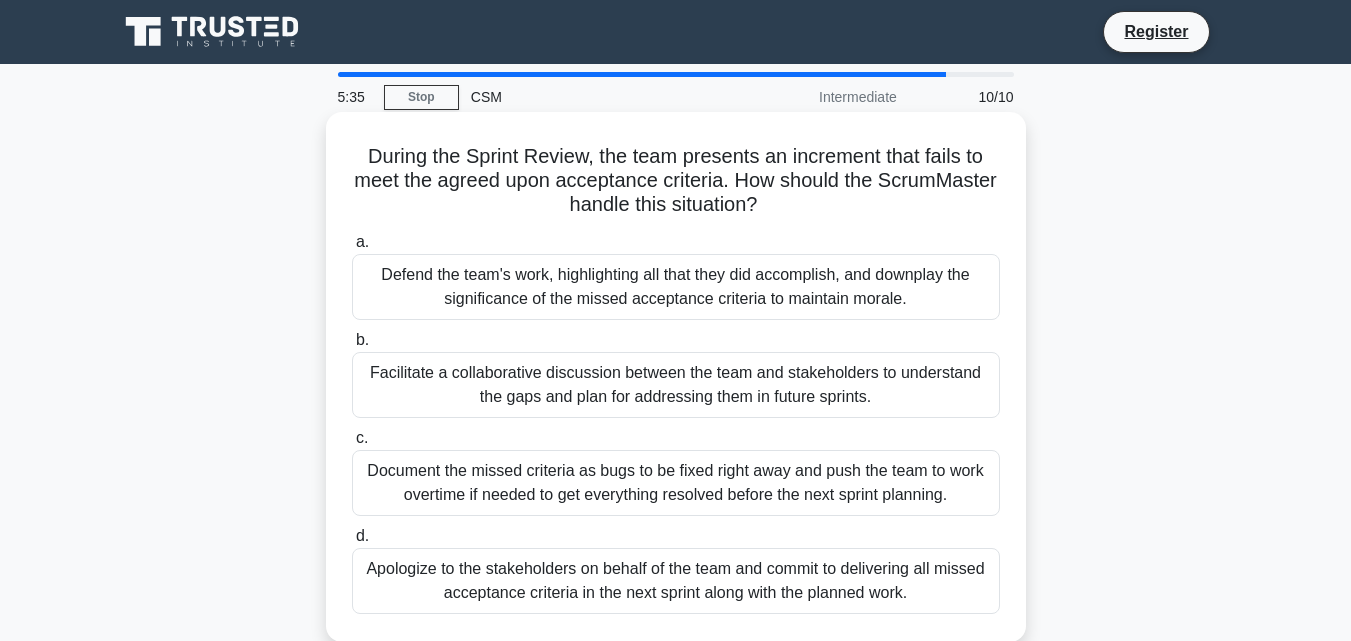 click on "Facilitate a collaborative discussion between the team and stakeholders to understand the gaps and plan for addressing them in future sprints." at bounding box center [676, 385] 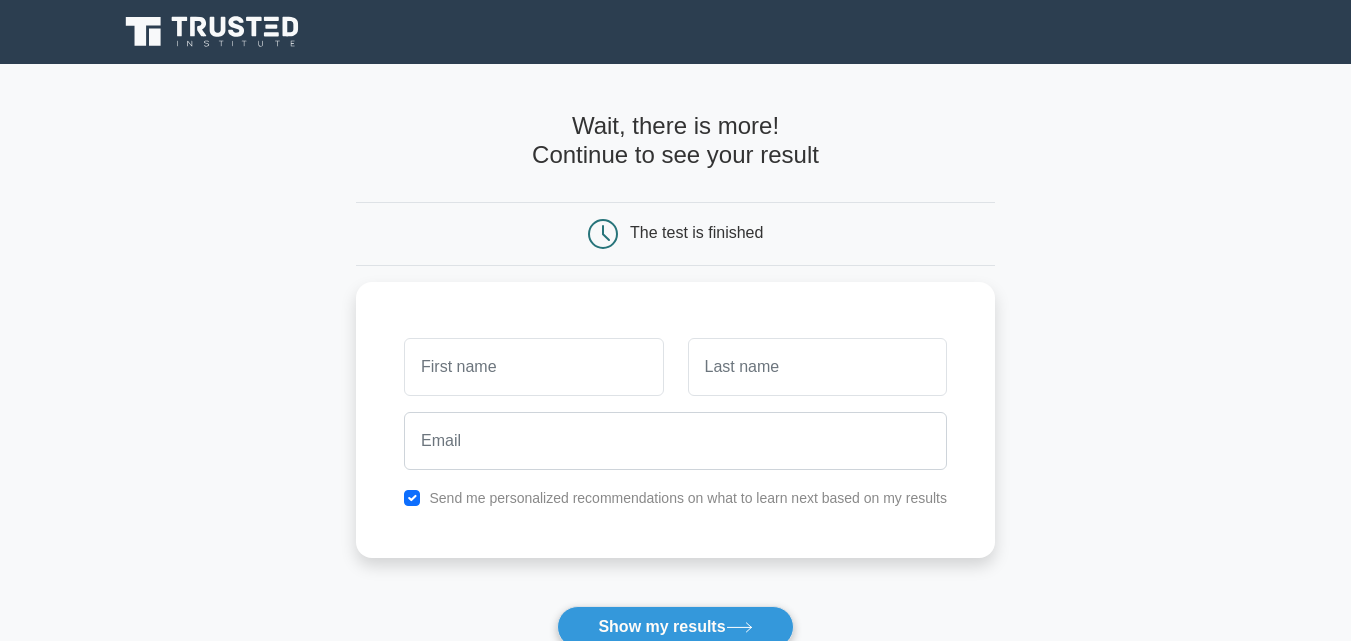 scroll, scrollTop: 0, scrollLeft: 0, axis: both 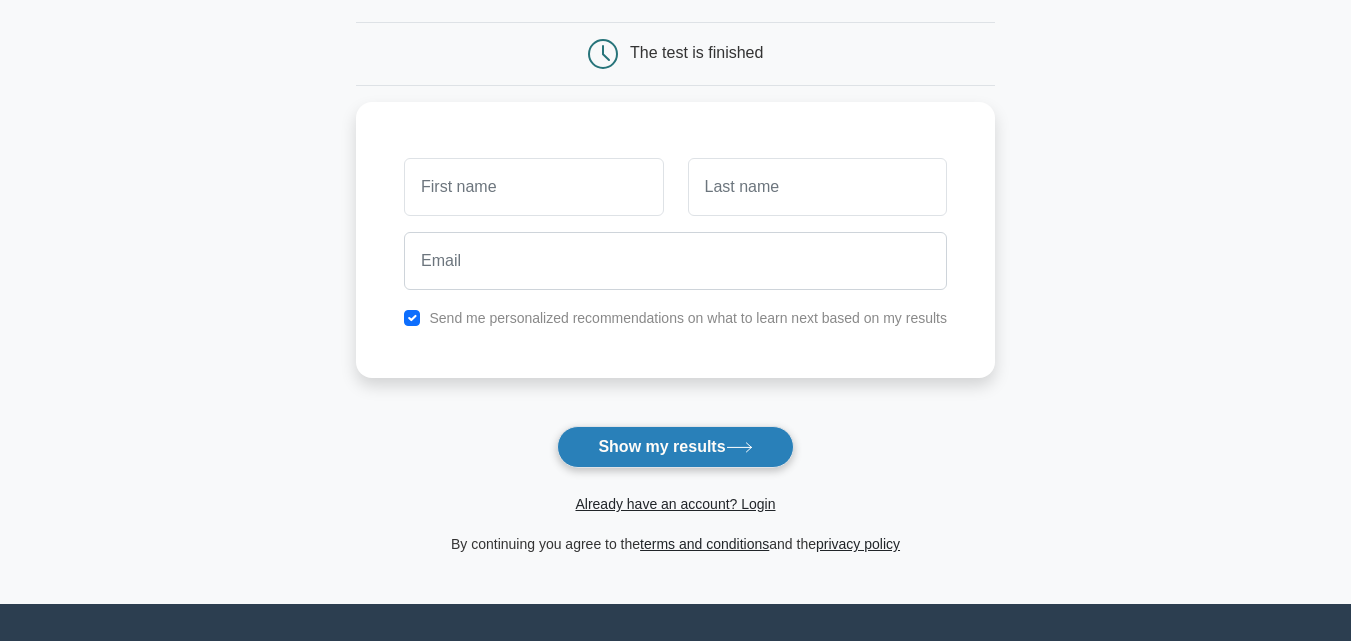 click on "Show my results" at bounding box center (675, 447) 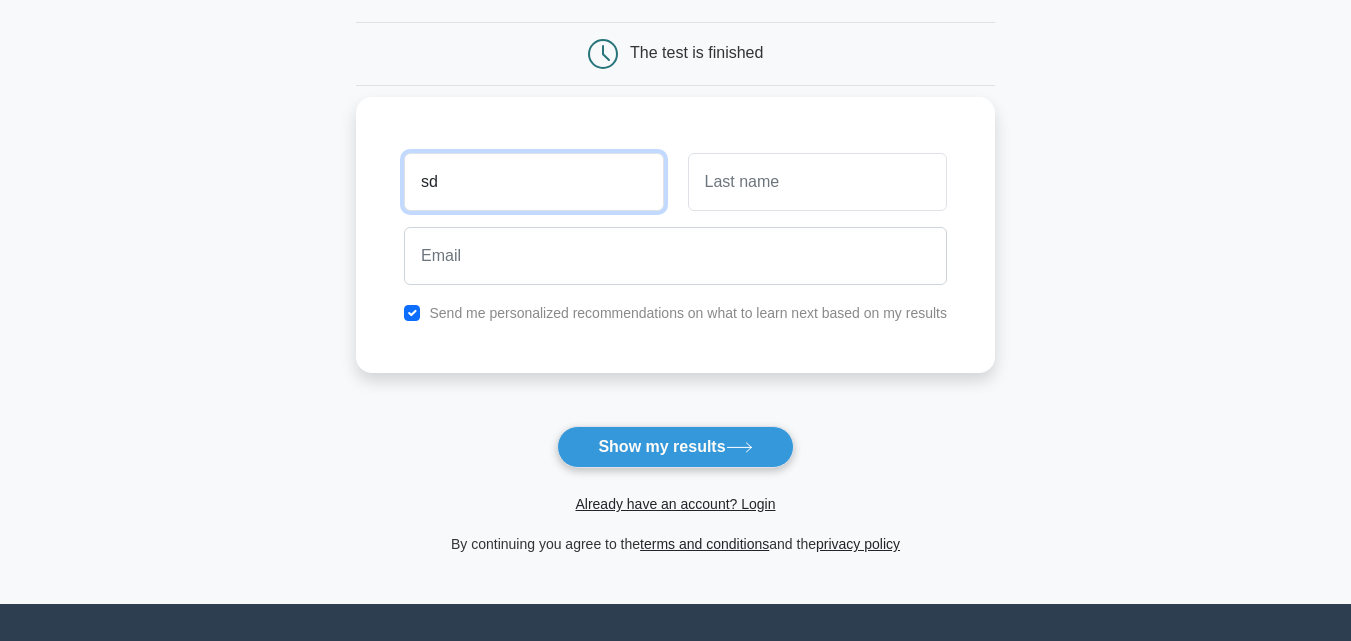 type on "sd" 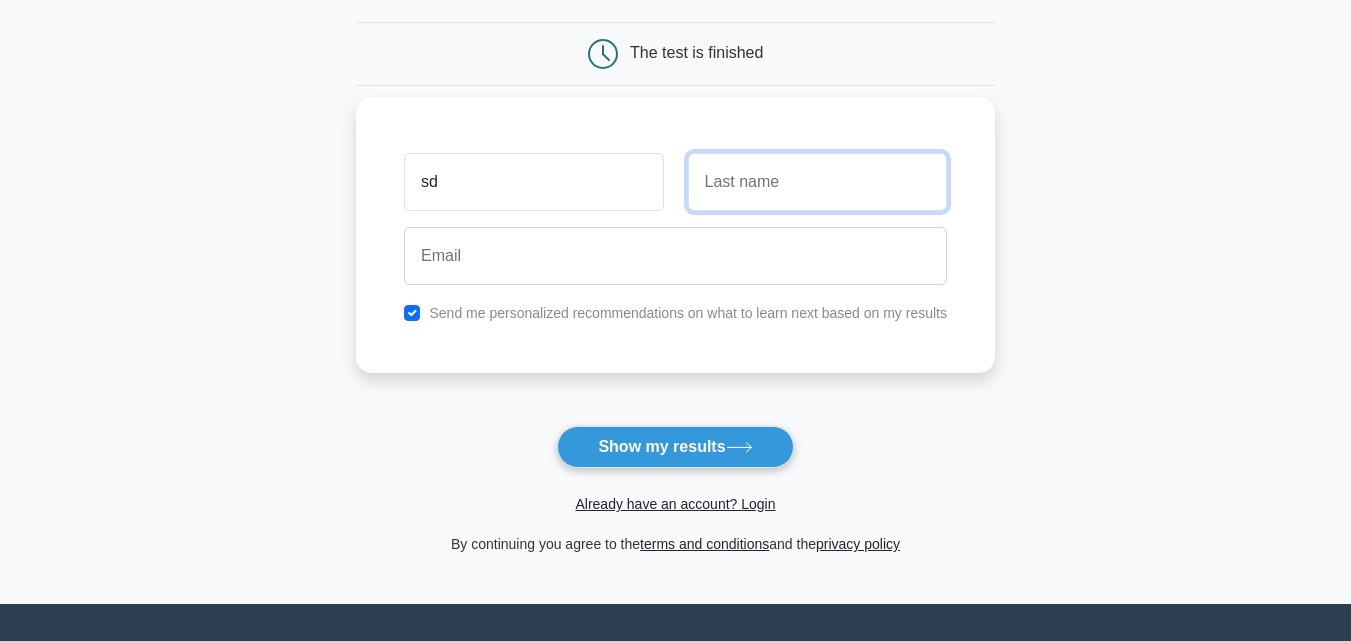 click at bounding box center (817, 182) 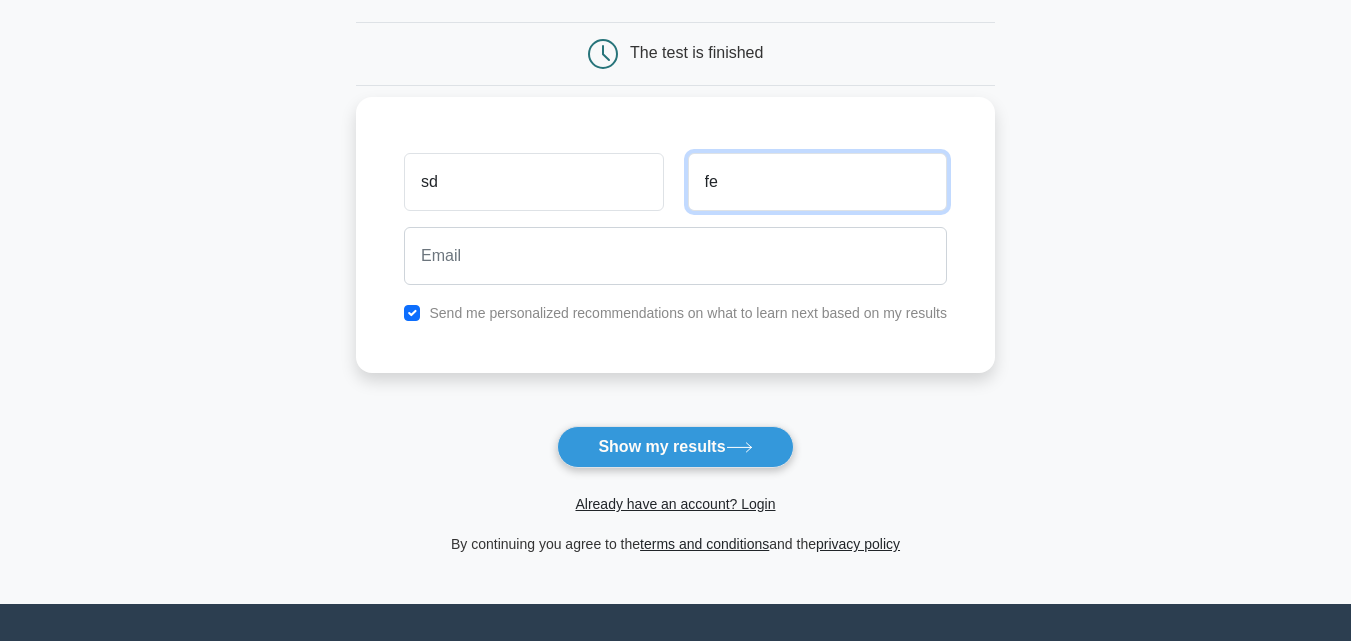 type on "fe" 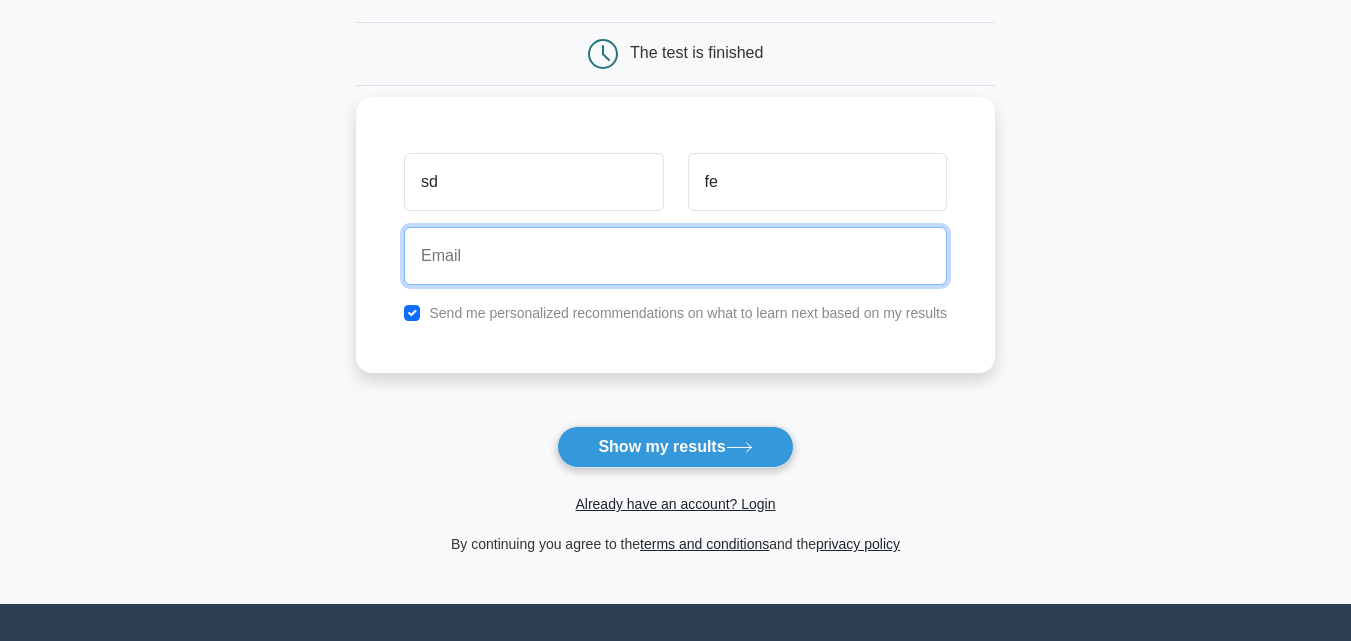 click at bounding box center (675, 256) 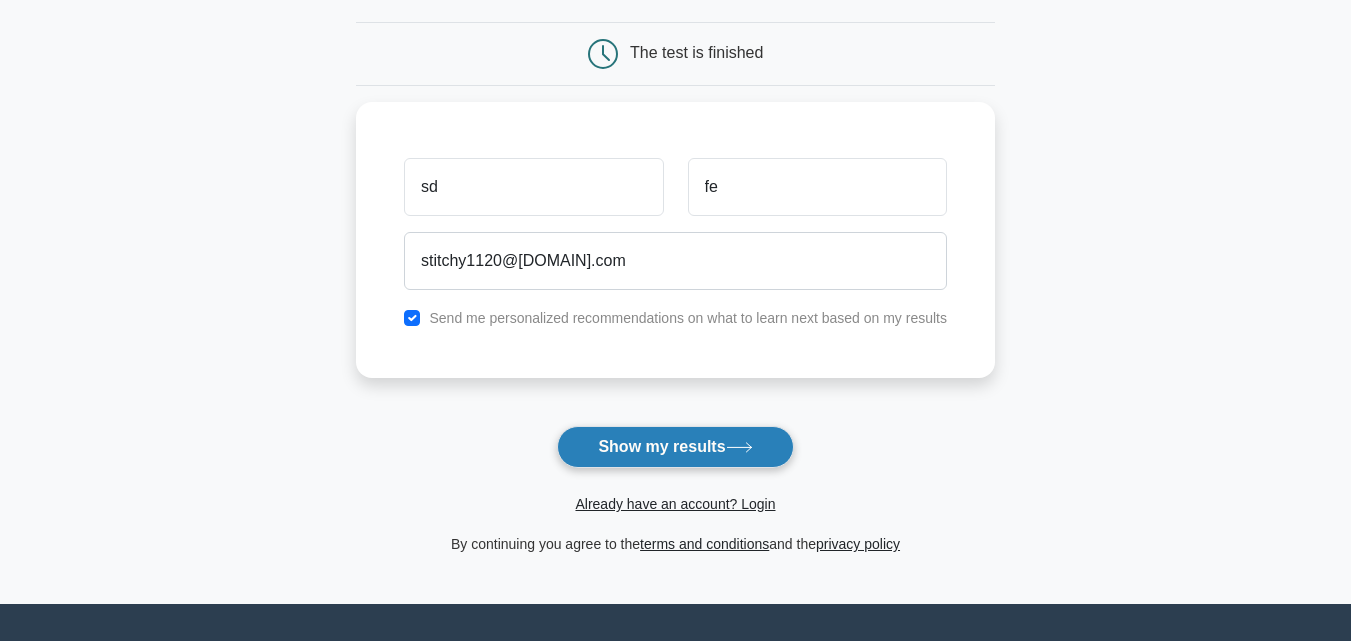 click on "Show my results" at bounding box center (675, 447) 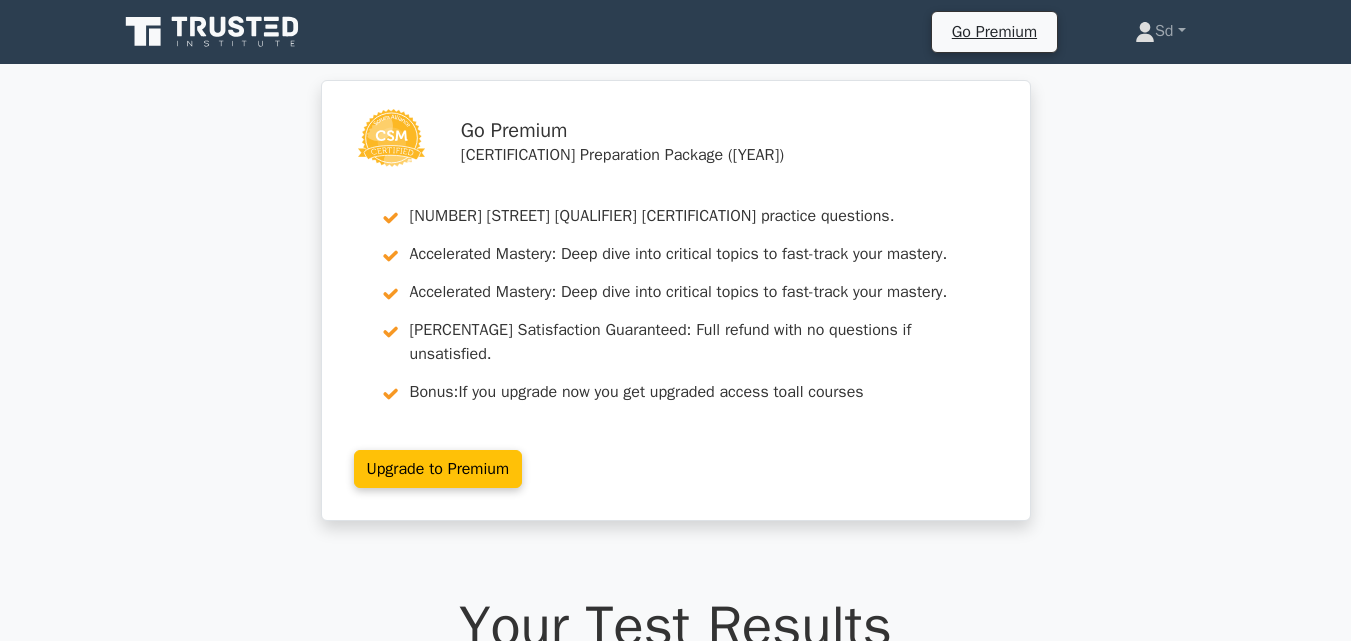 scroll, scrollTop: 0, scrollLeft: 0, axis: both 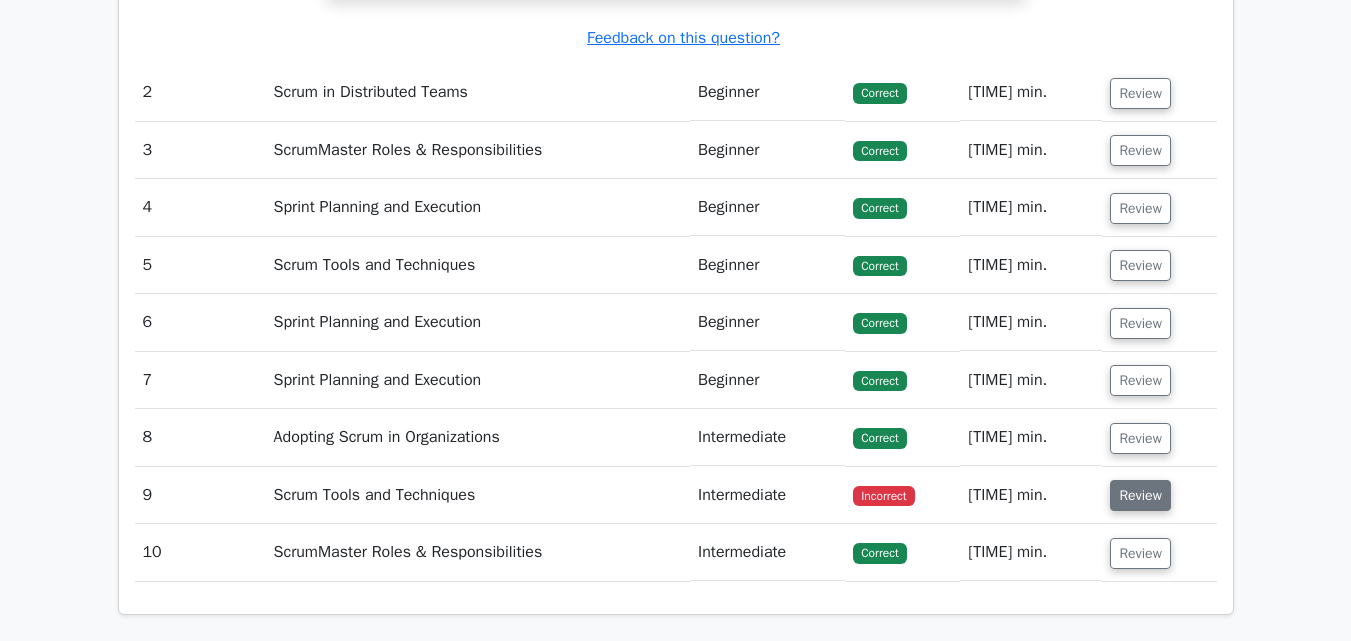click on "Review" at bounding box center (1140, 495) 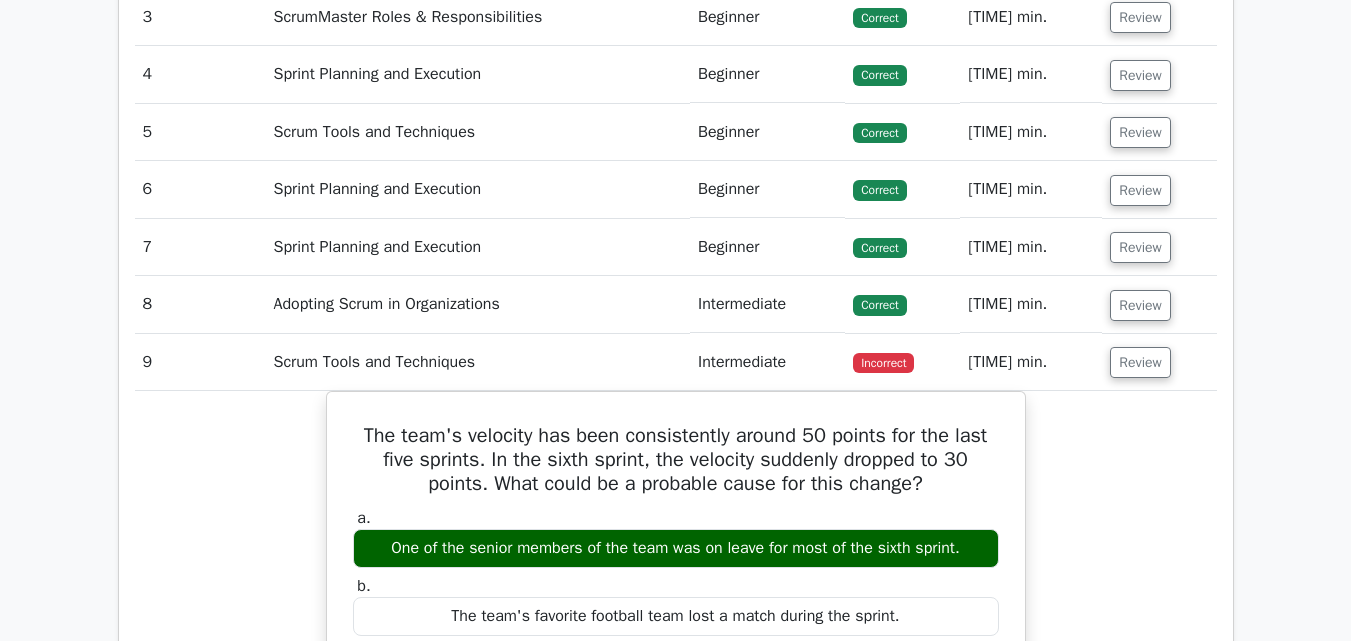 scroll, scrollTop: 2601, scrollLeft: 0, axis: vertical 